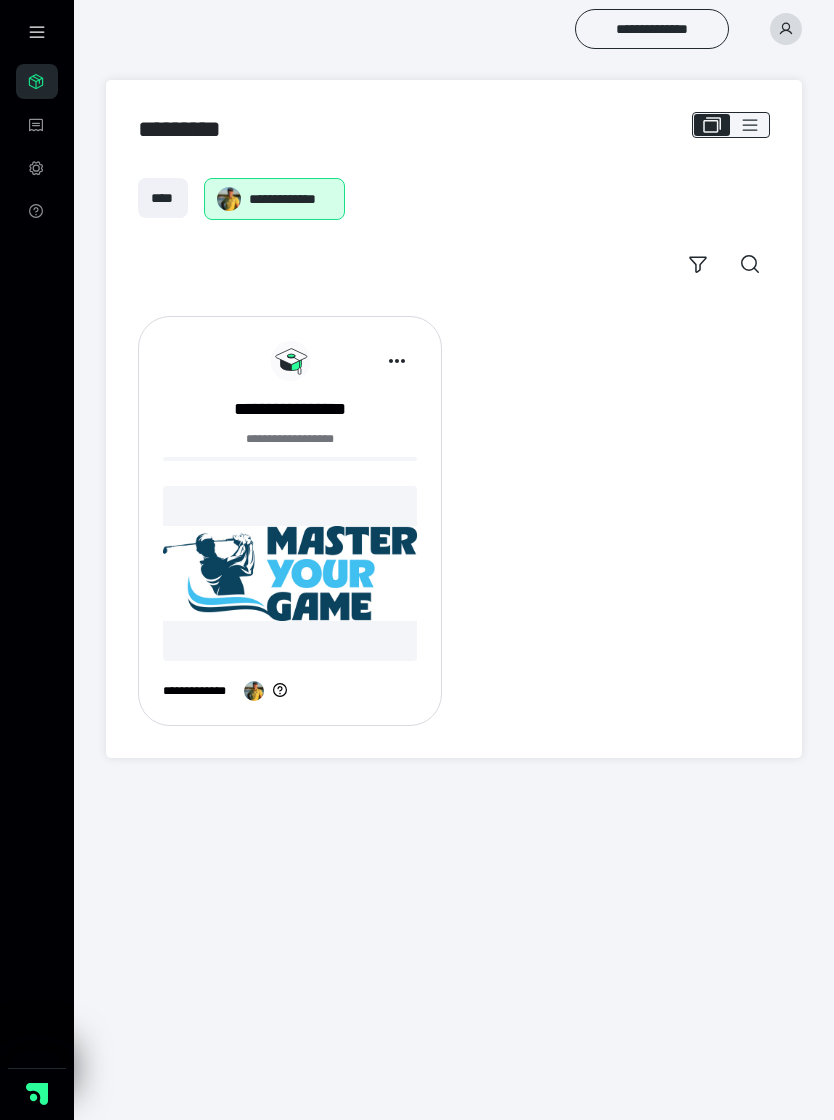 scroll, scrollTop: 0, scrollLeft: 0, axis: both 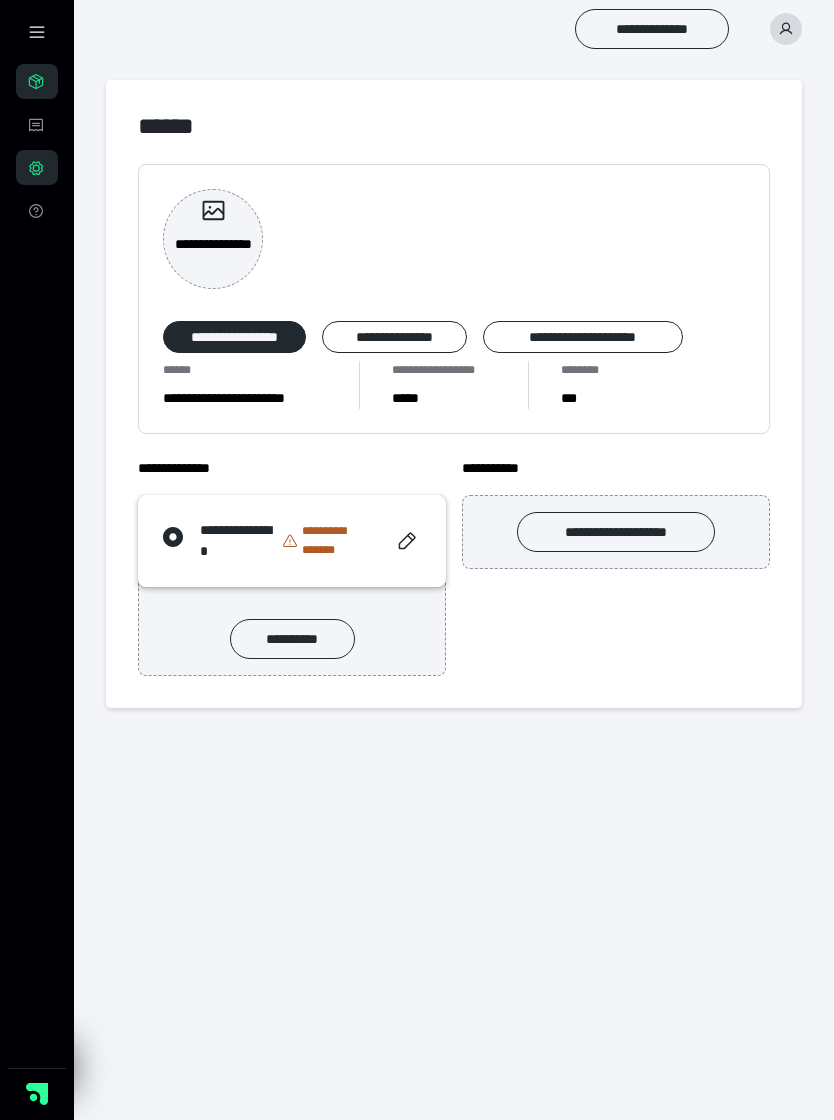 click 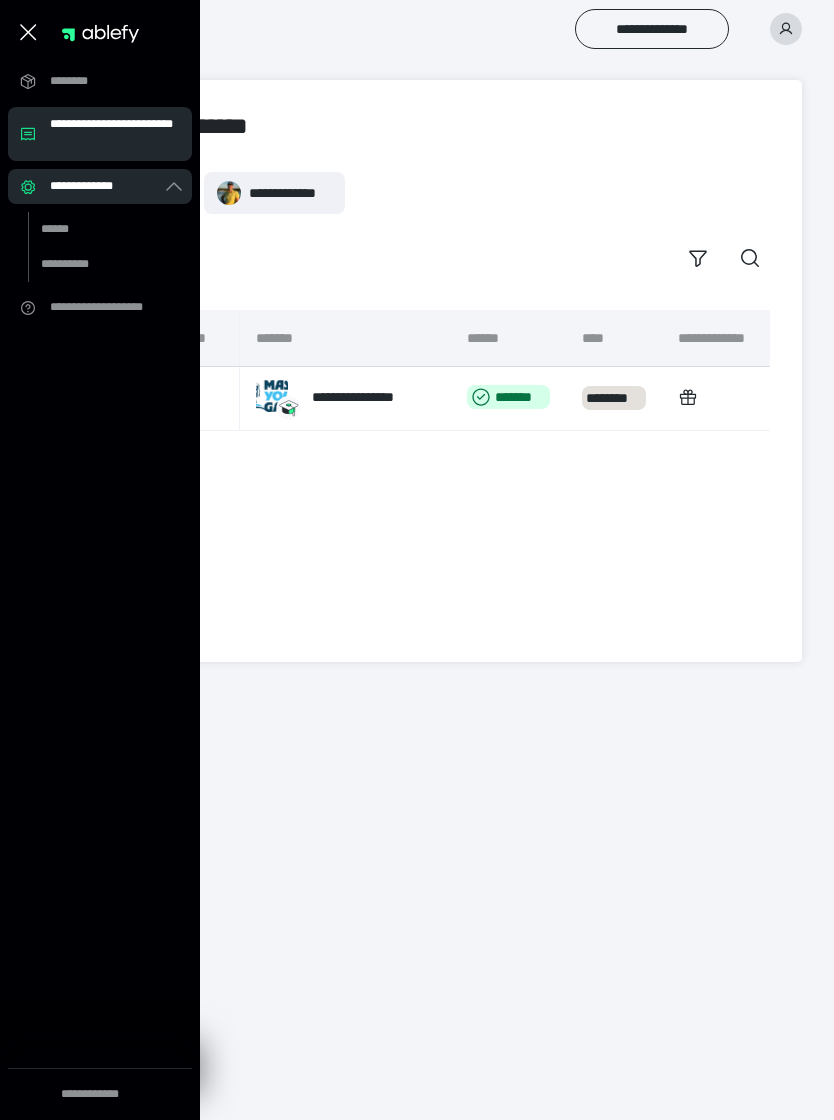 click on "**********" at bounding box center [115, 134] 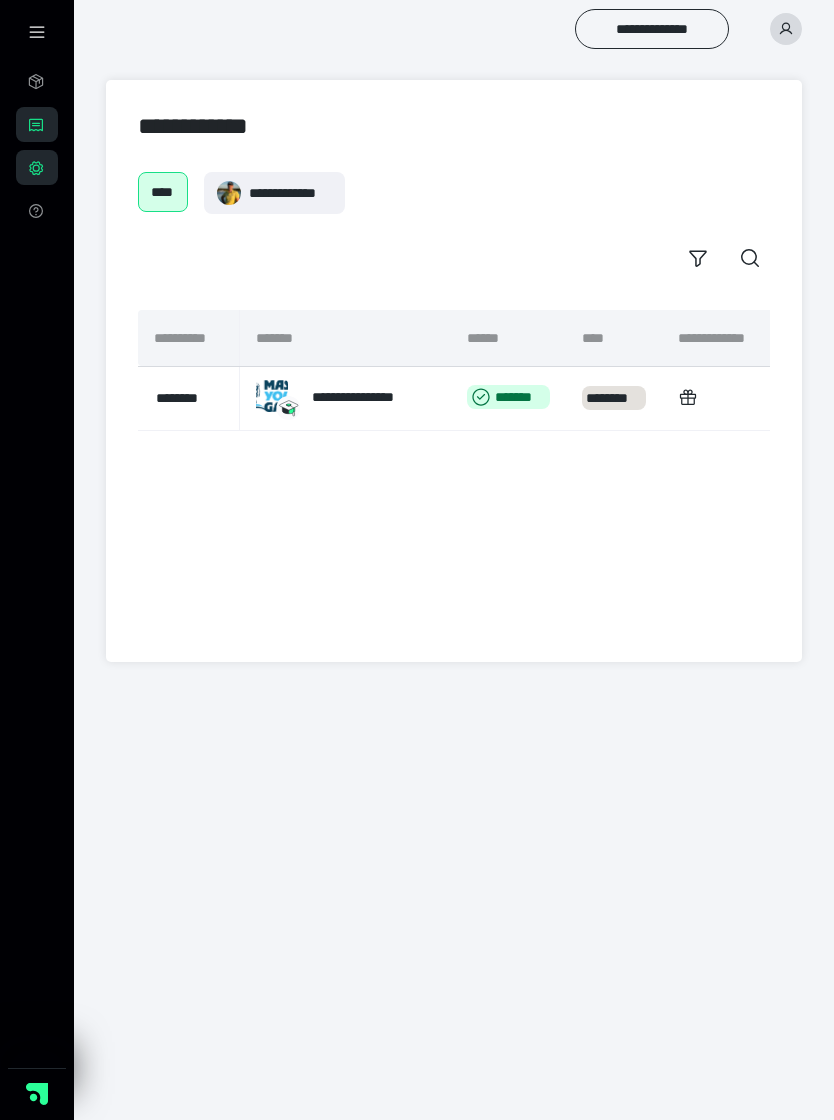 click on "**********" at bounding box center [373, 397] 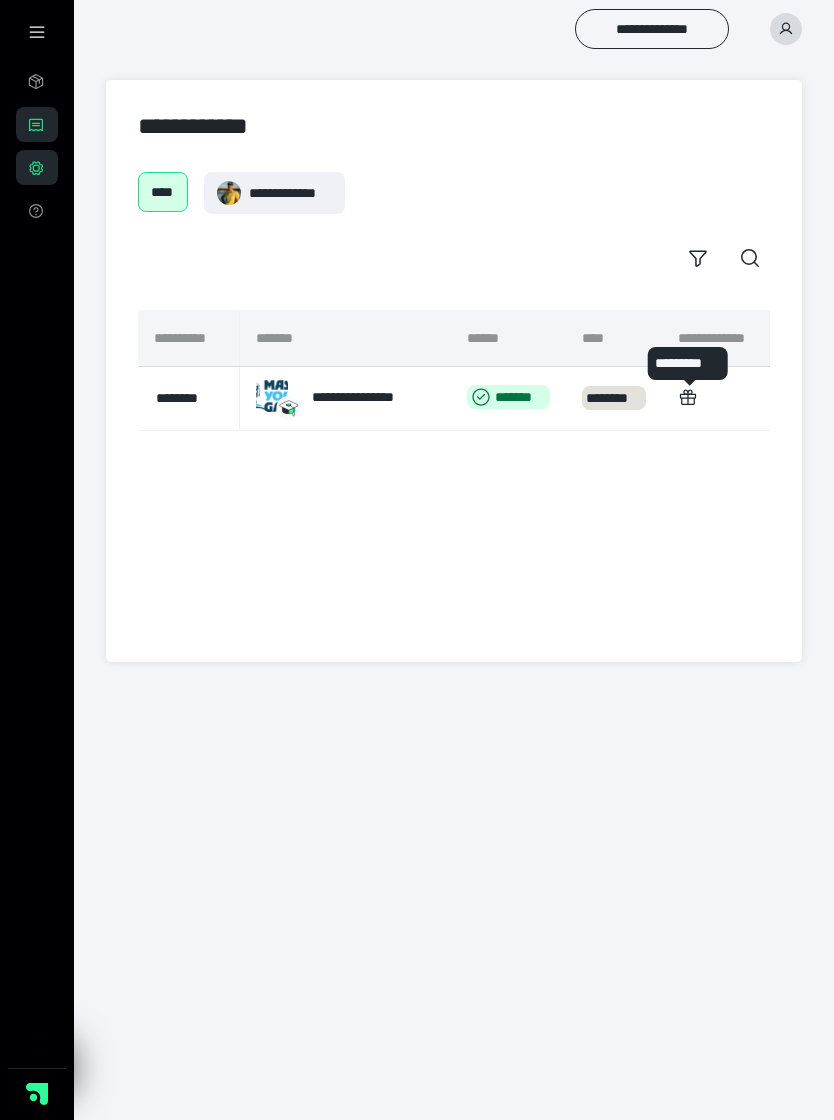 click on "**********" at bounding box center [454, 470] 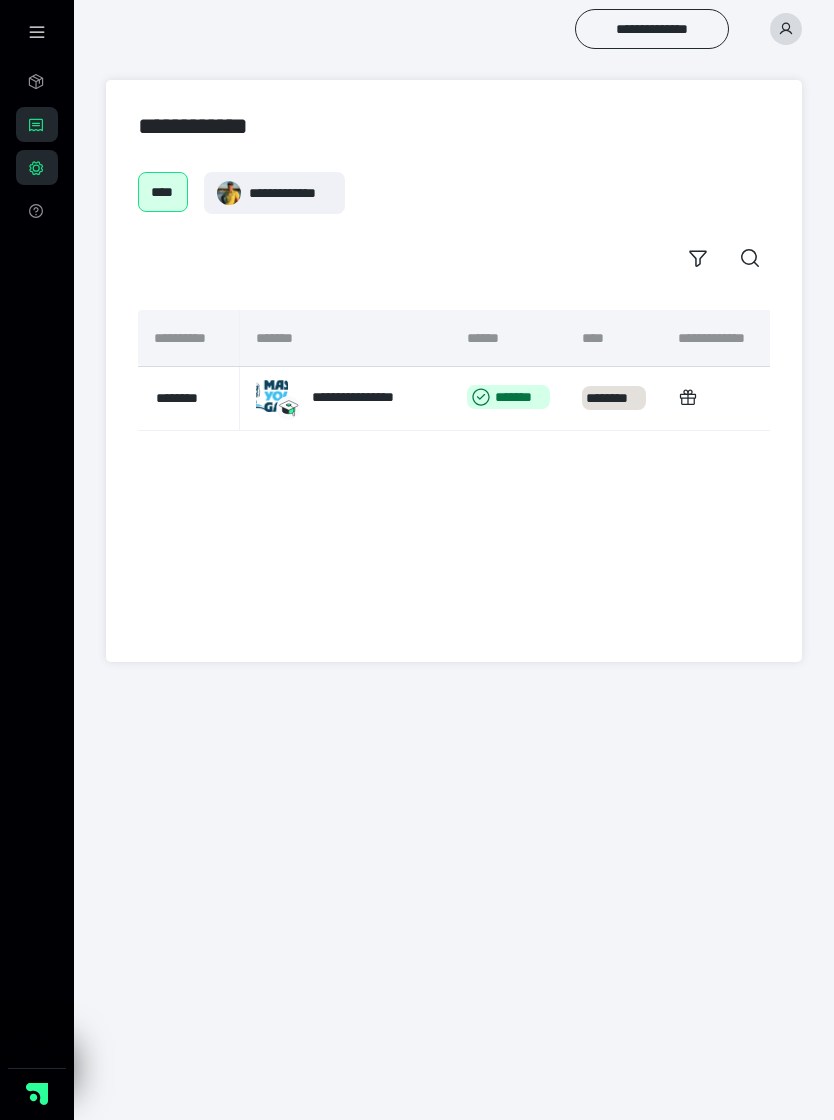 click on "**********" at bounding box center (373, 397) 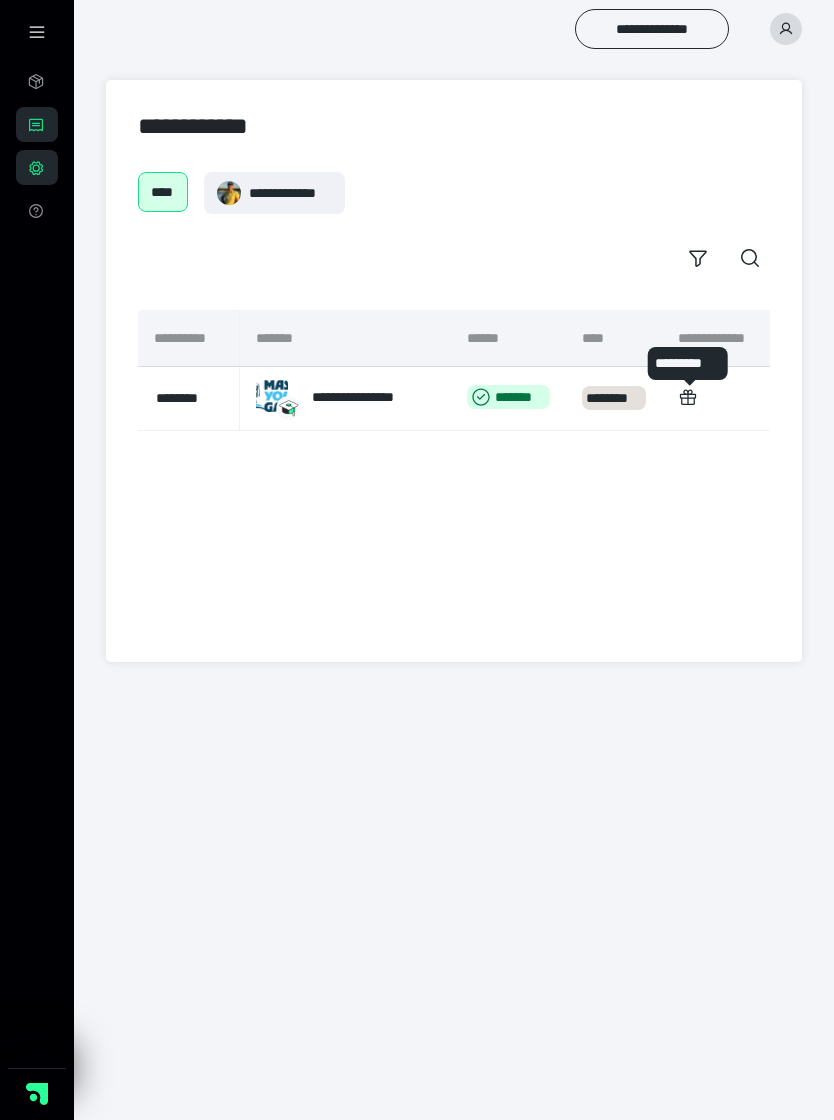 click on "**********" at bounding box center [417, 343] 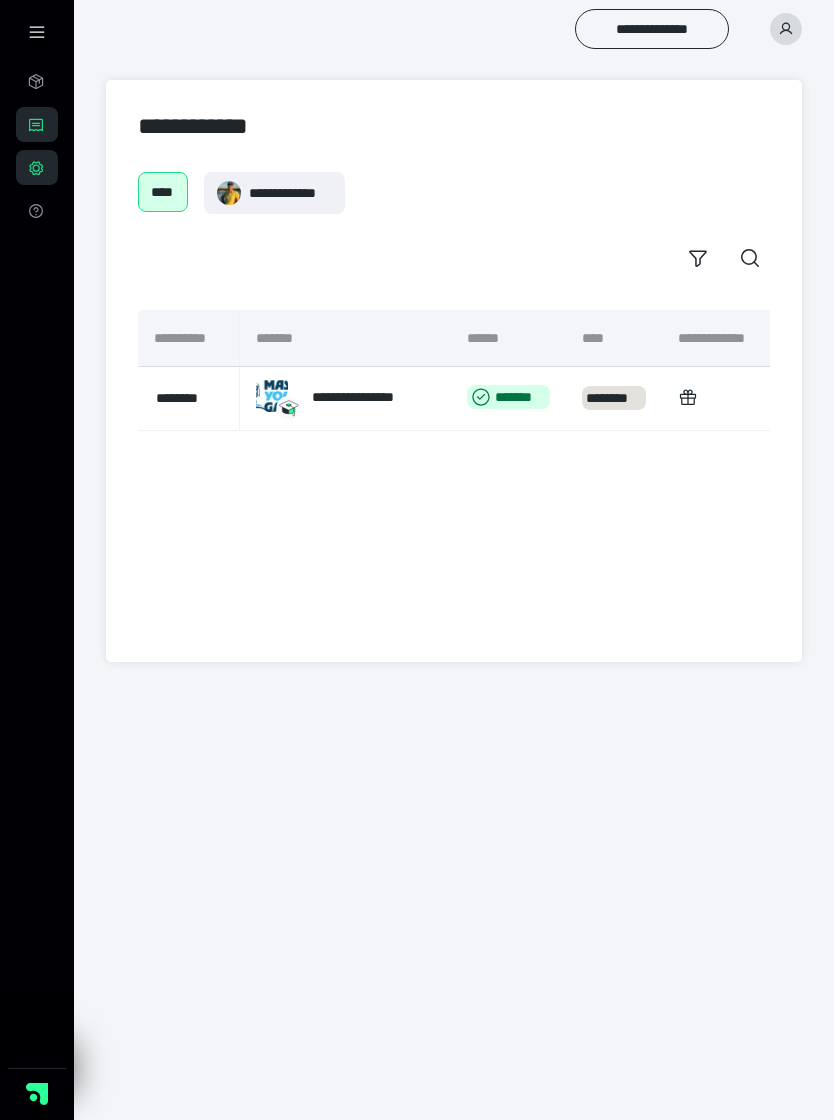 click at bounding box center (37, 32) 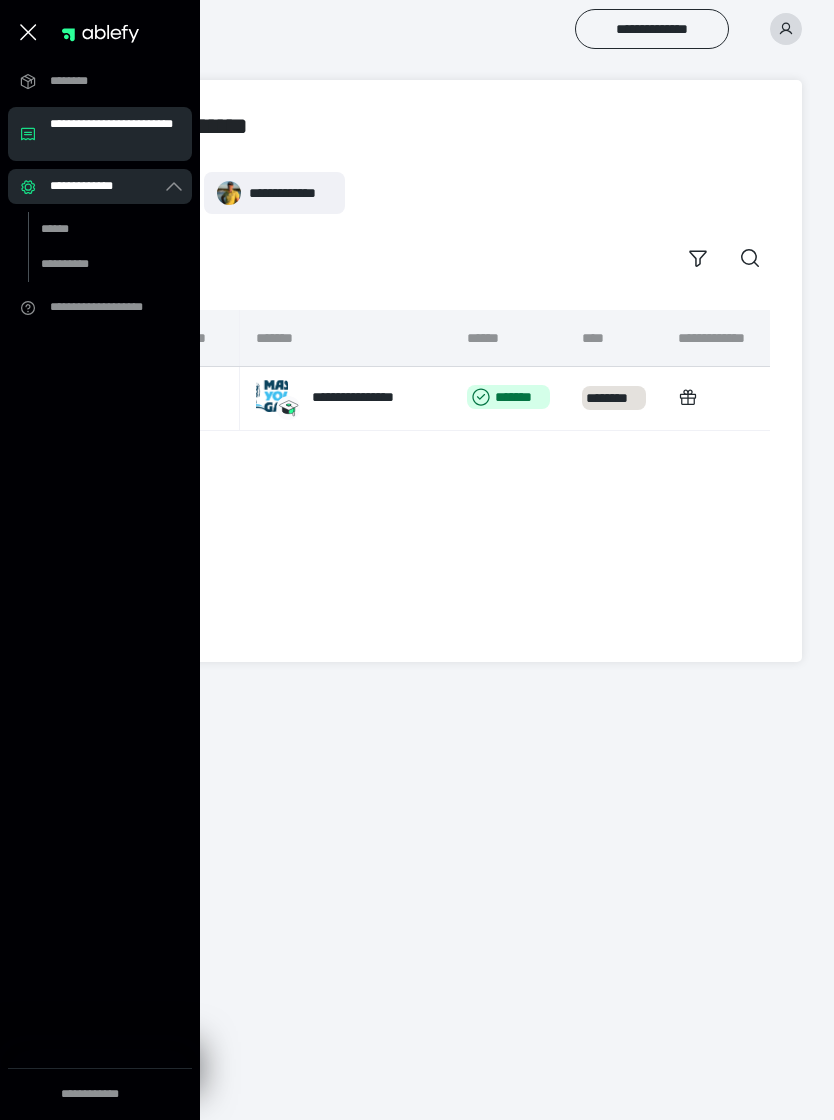 click on "********" at bounding box center (106, 81) 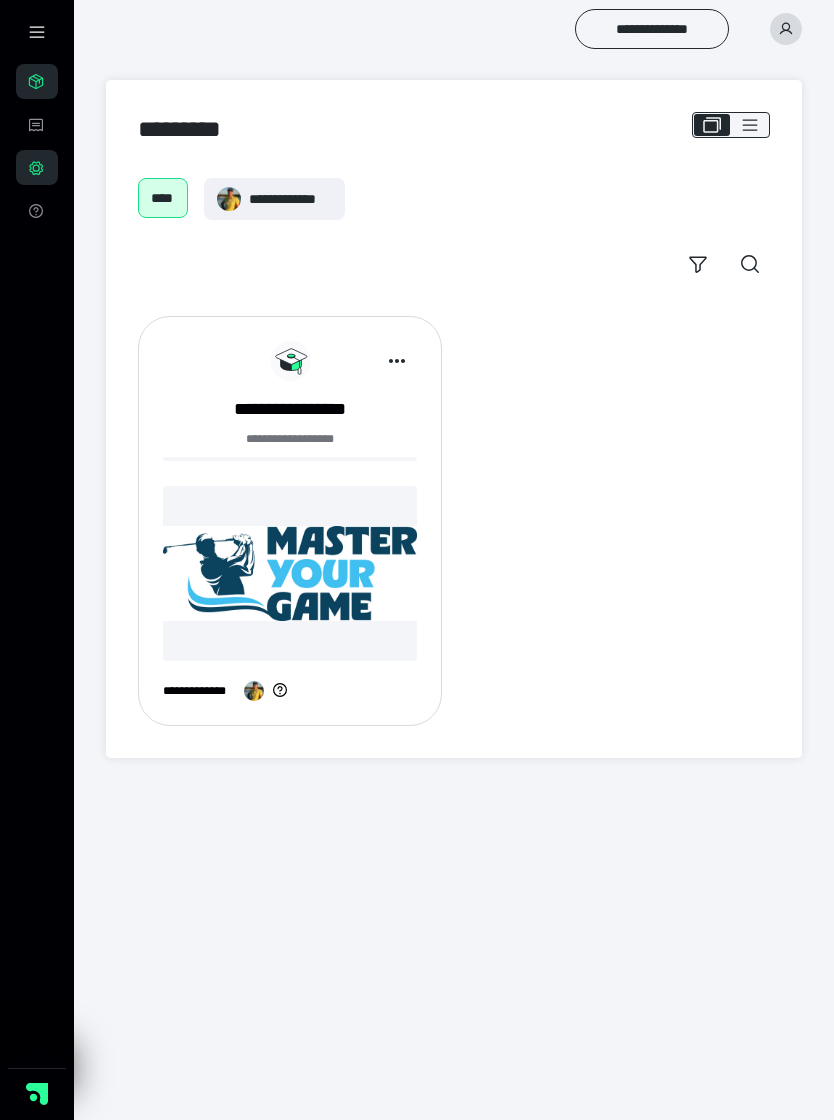 click at bounding box center (290, 573) 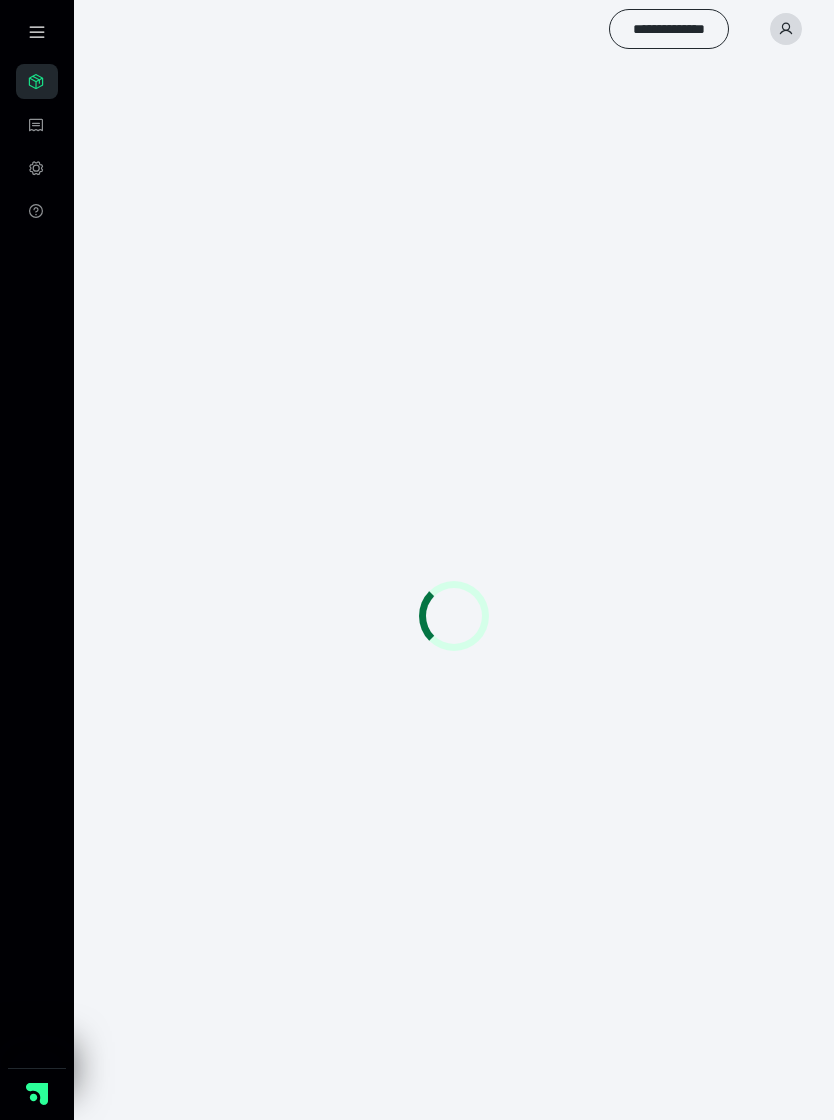 scroll, scrollTop: 0, scrollLeft: 0, axis: both 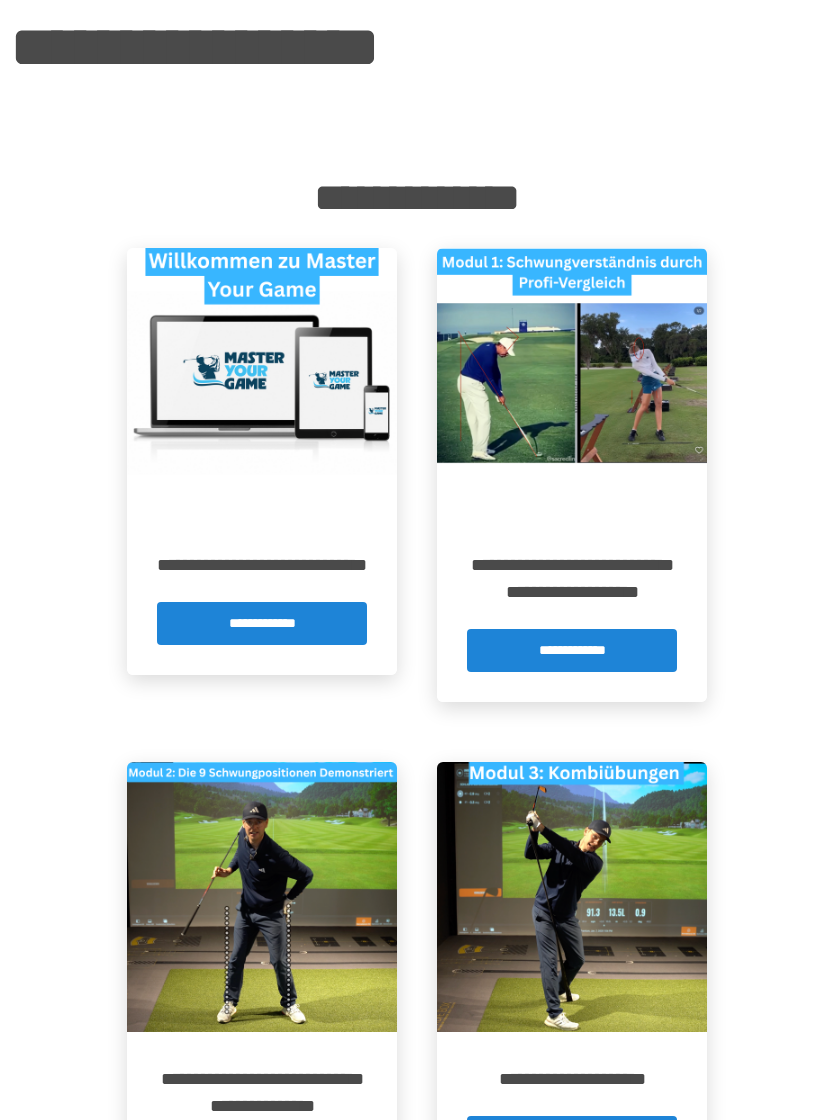 click on "**********" at bounding box center [262, 623] 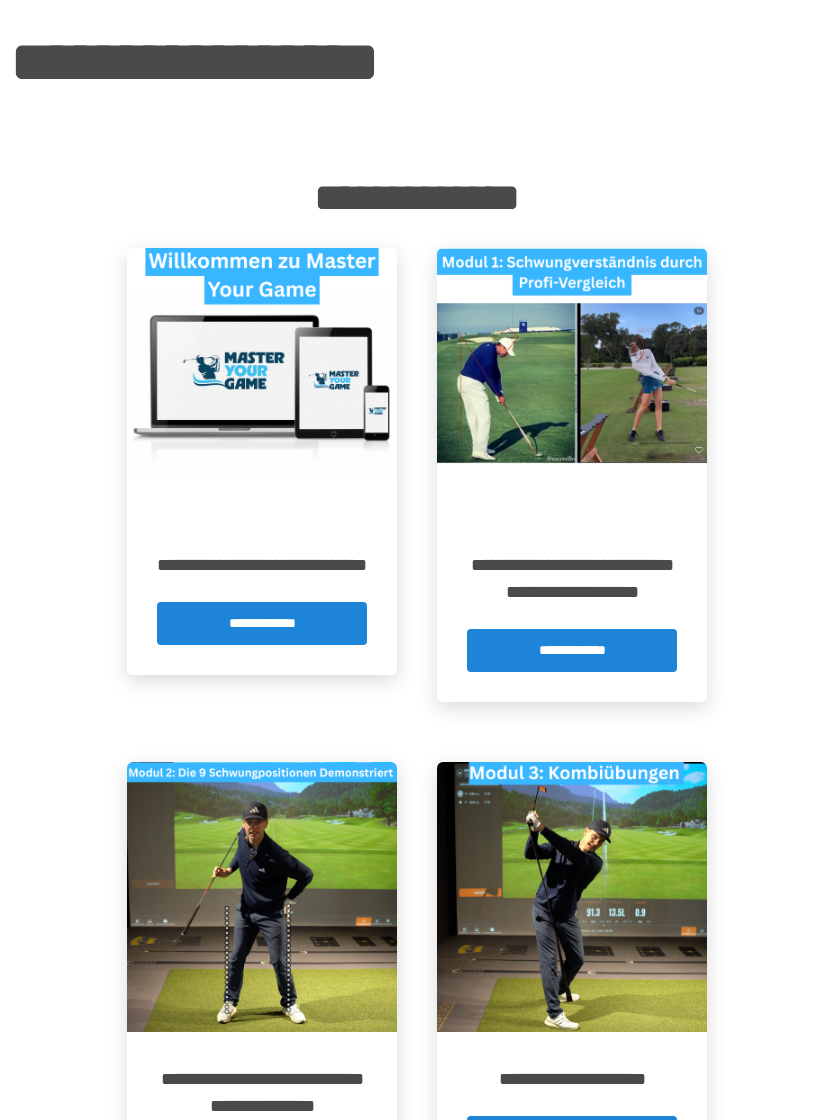 scroll, scrollTop: 0, scrollLeft: 0, axis: both 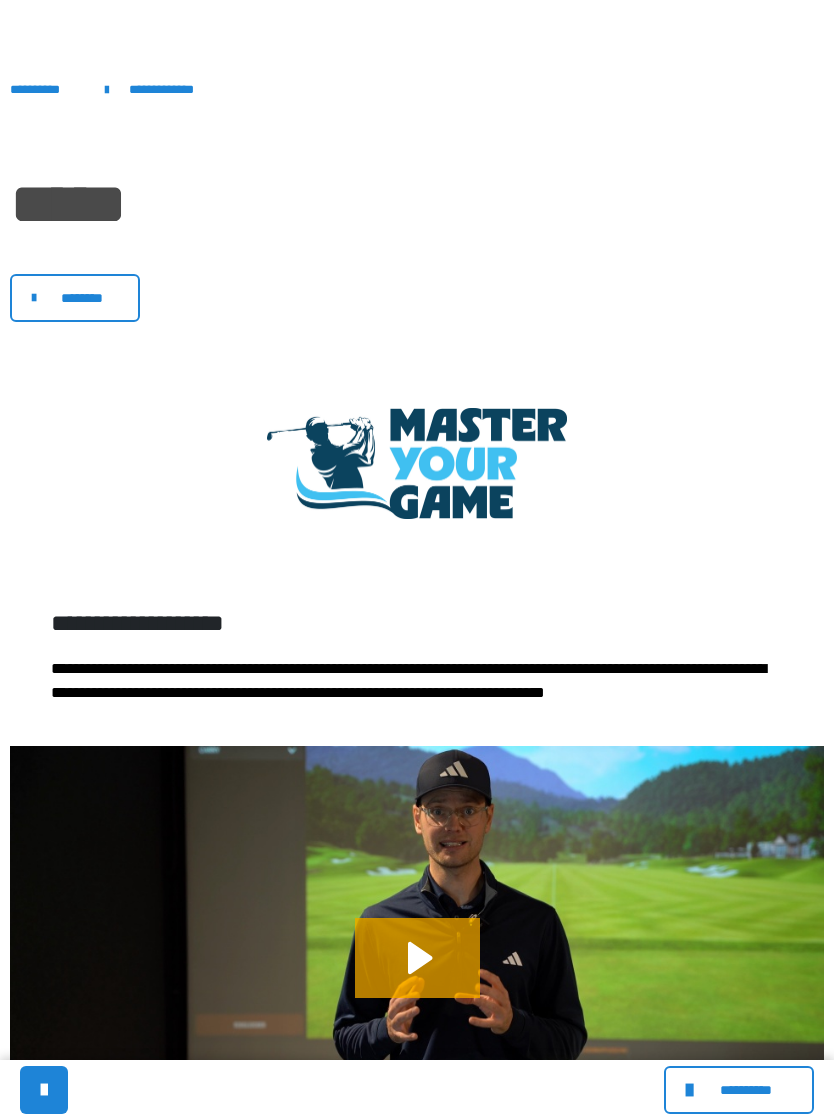 click on "********" at bounding box center (82, 298) 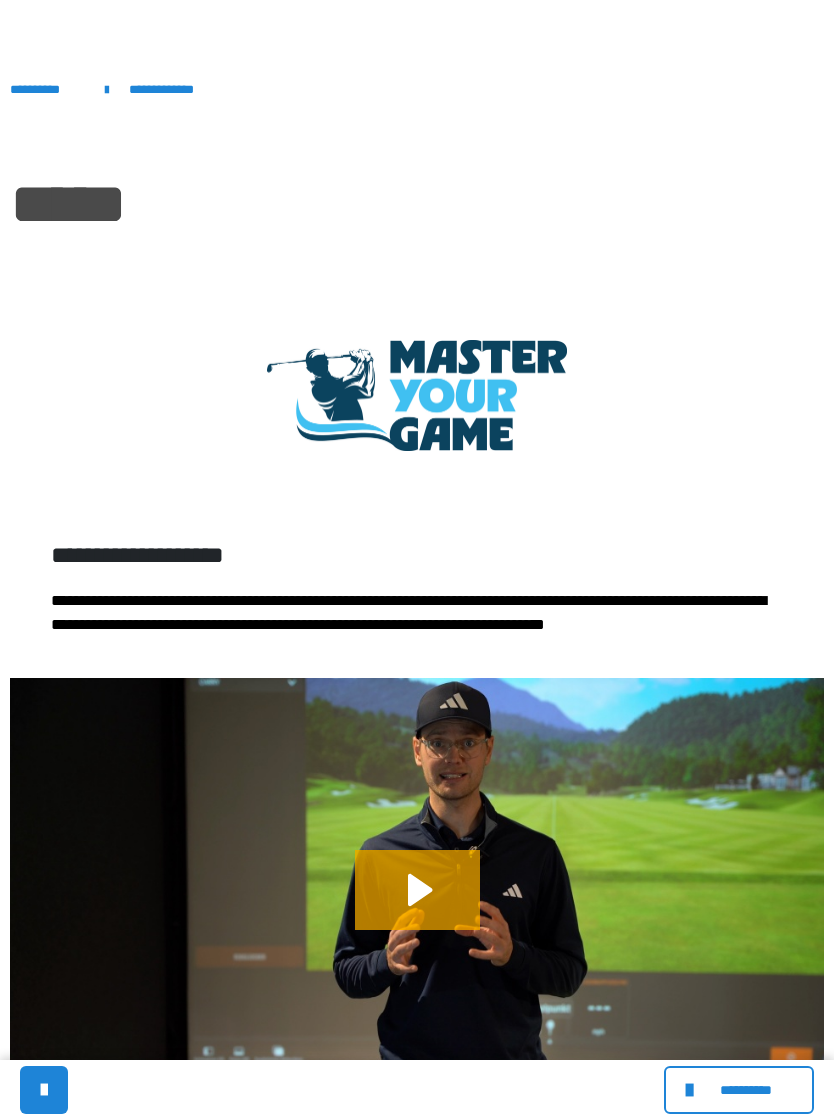 click on "**********" at bounding box center [47, 89] 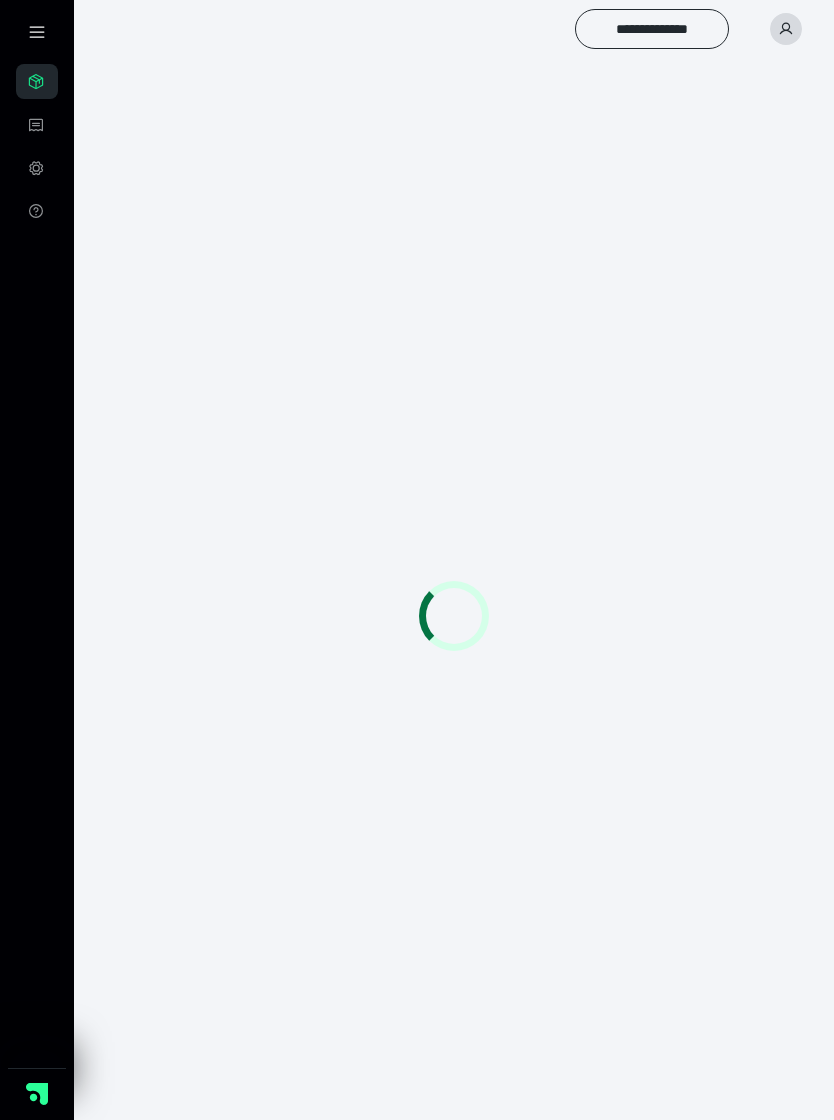 scroll, scrollTop: 0, scrollLeft: 0, axis: both 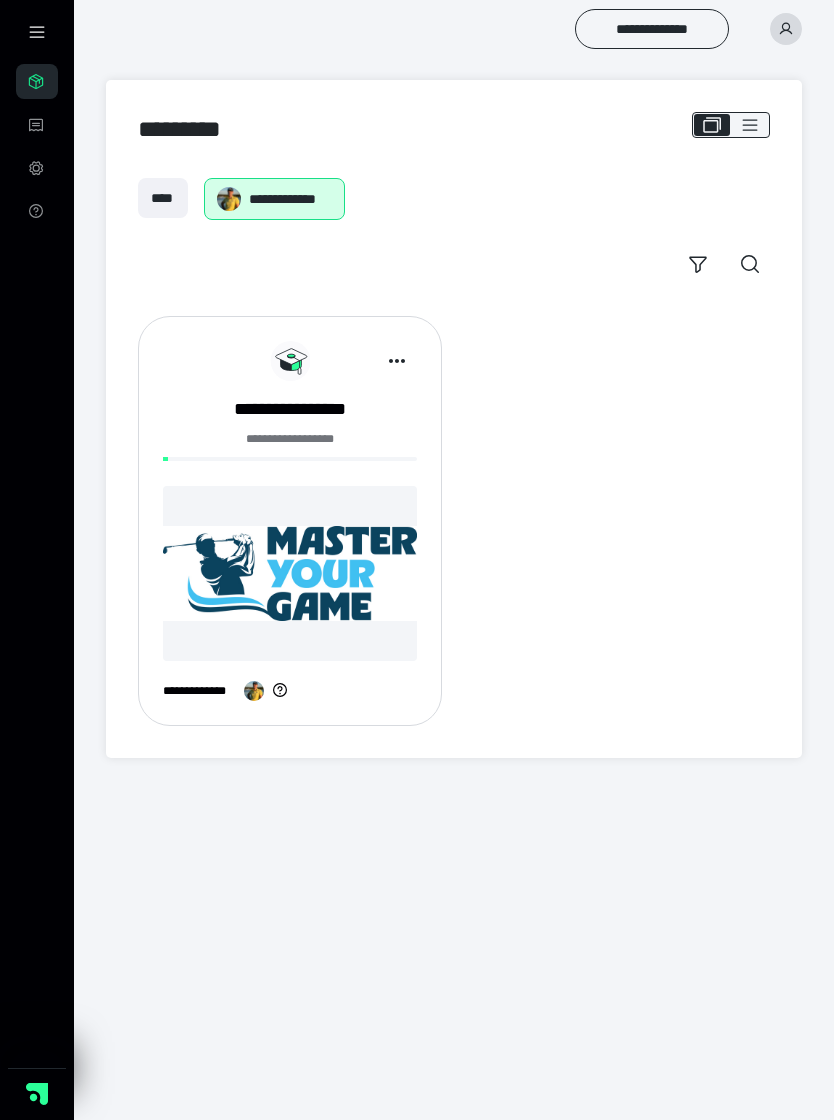 click at bounding box center (290, 573) 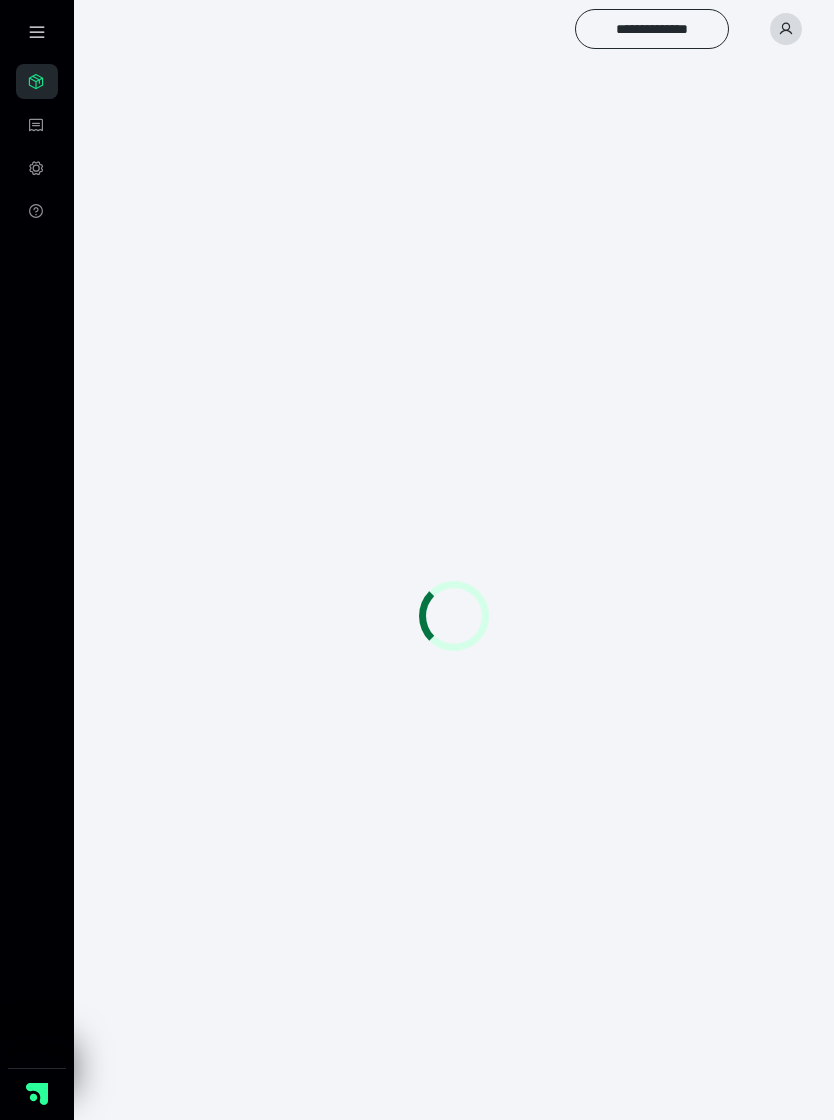 scroll, scrollTop: 0, scrollLeft: 0, axis: both 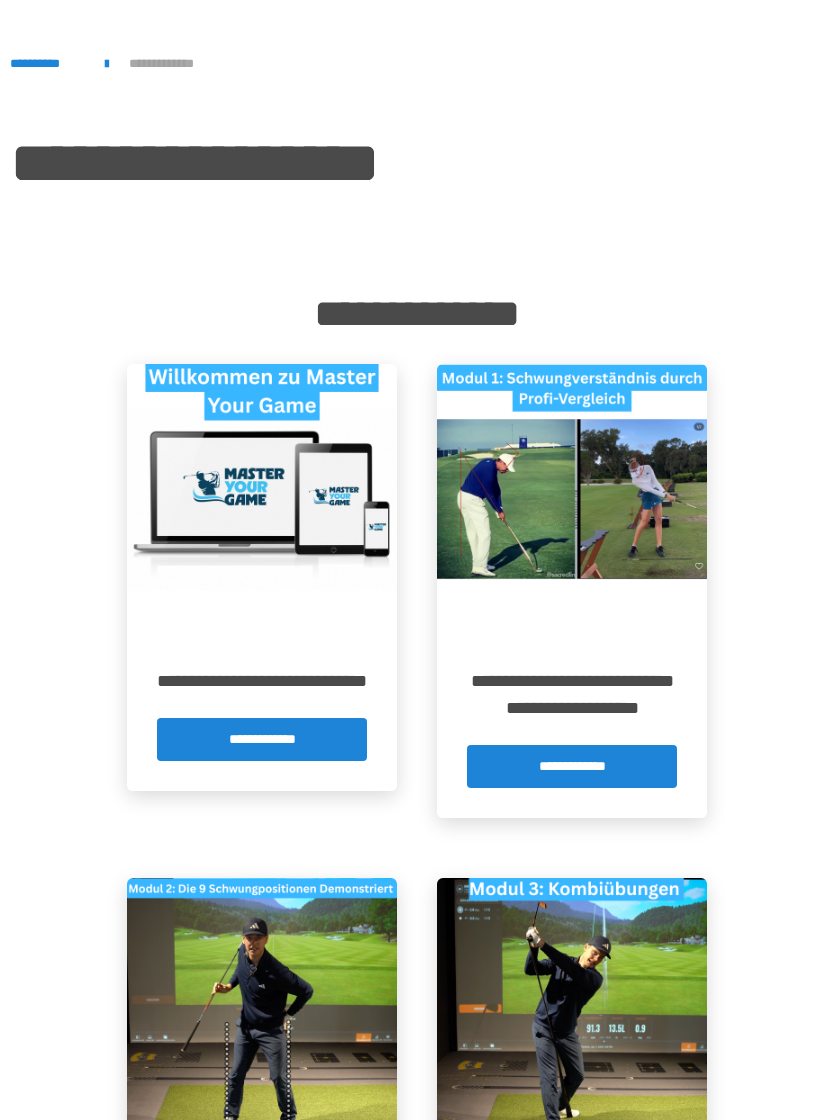 click at bounding box center [572, 499] 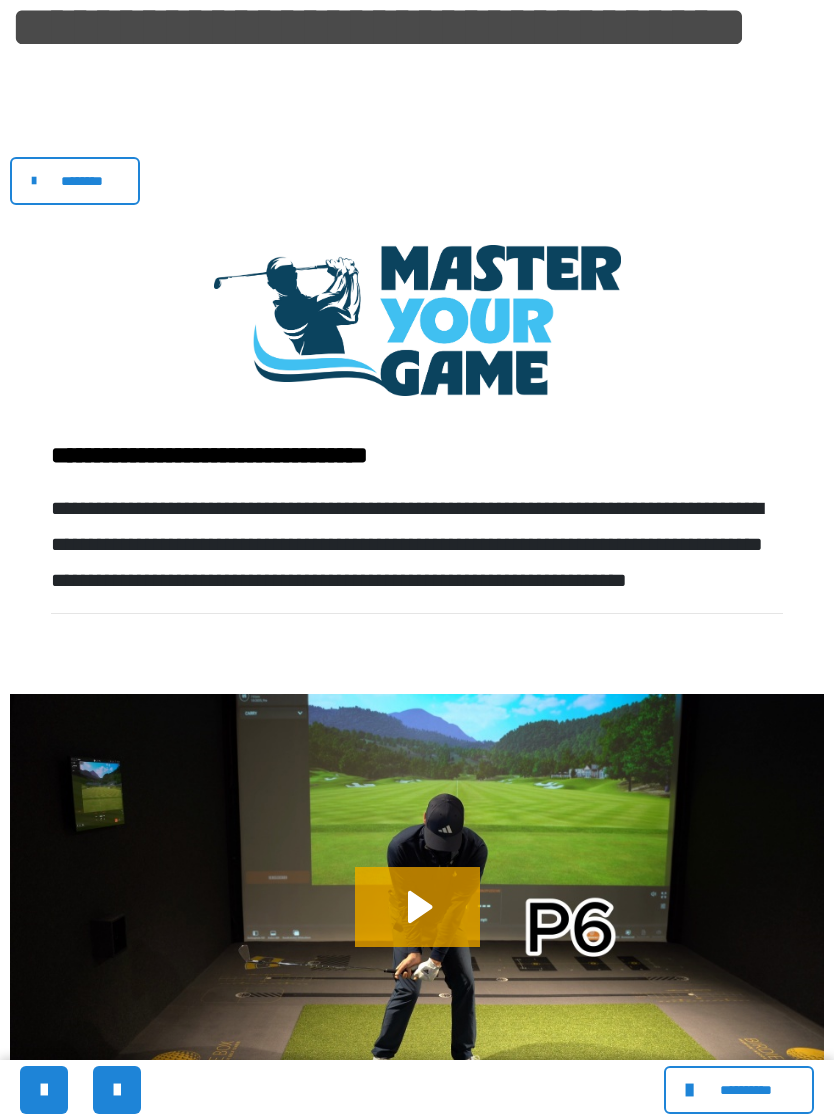 scroll, scrollTop: 452, scrollLeft: 0, axis: vertical 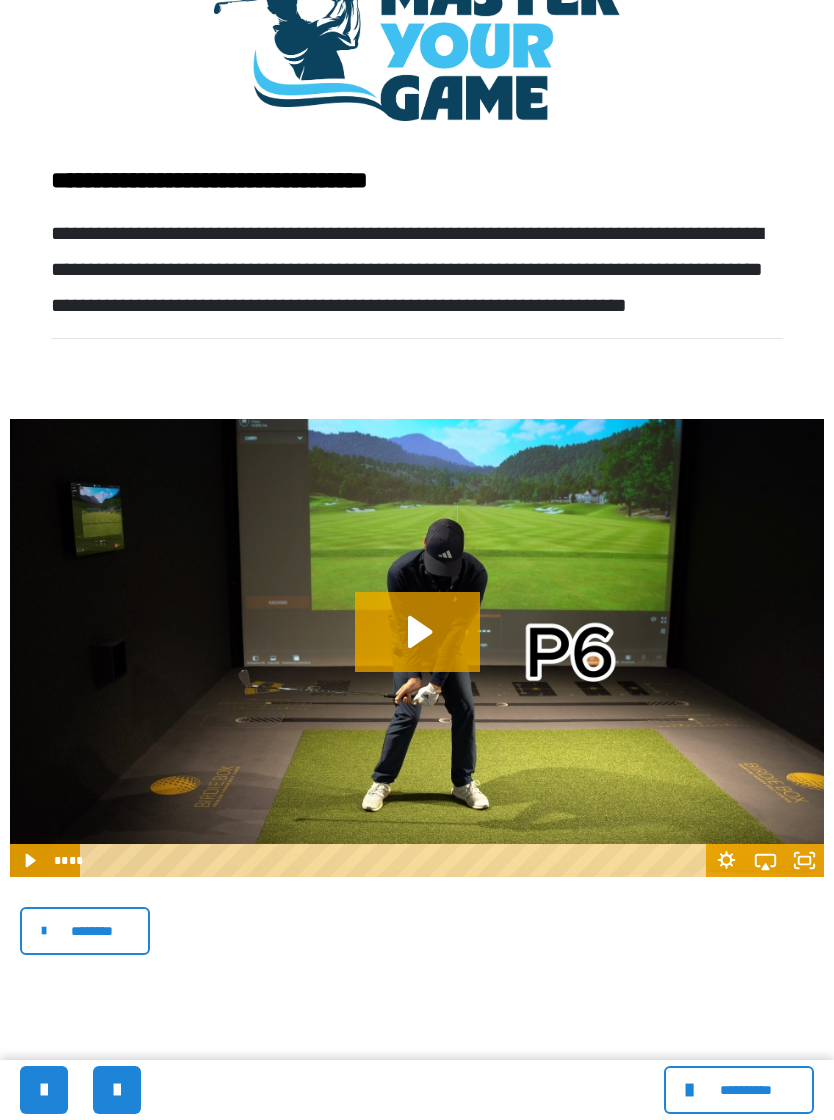click on "********" at bounding box center [92, 931] 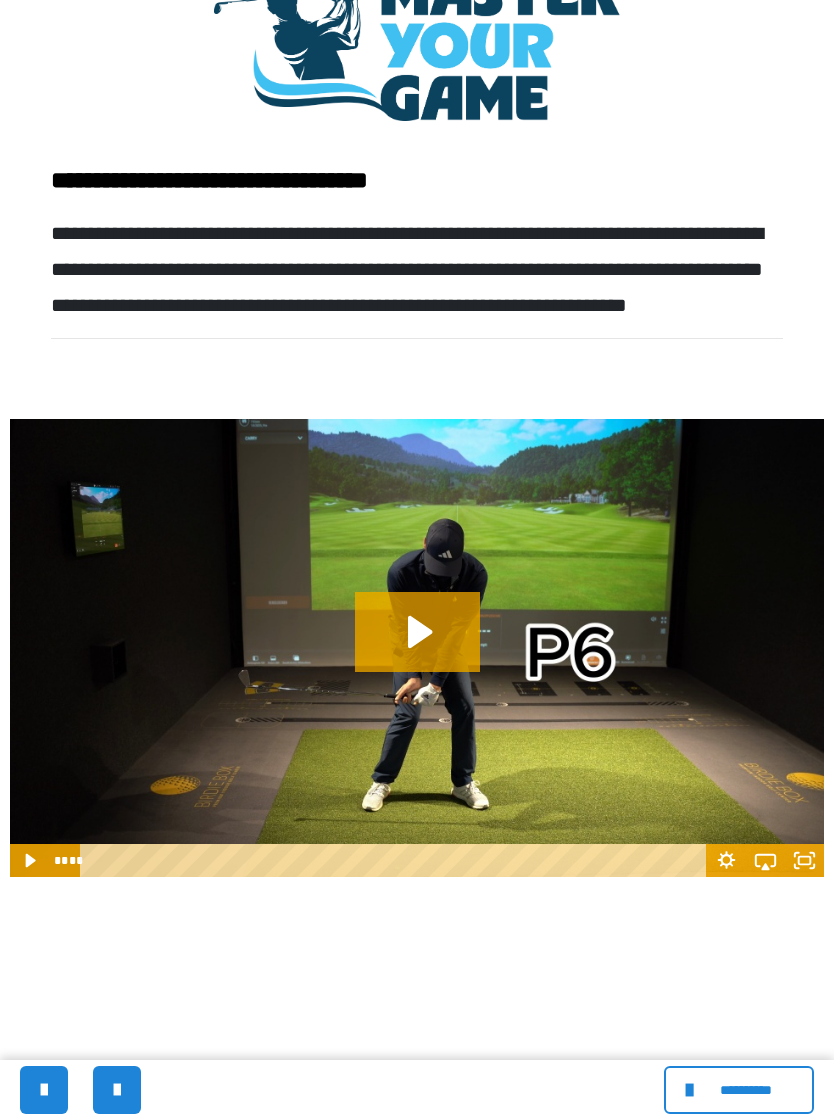 click at bounding box center [117, 1090] 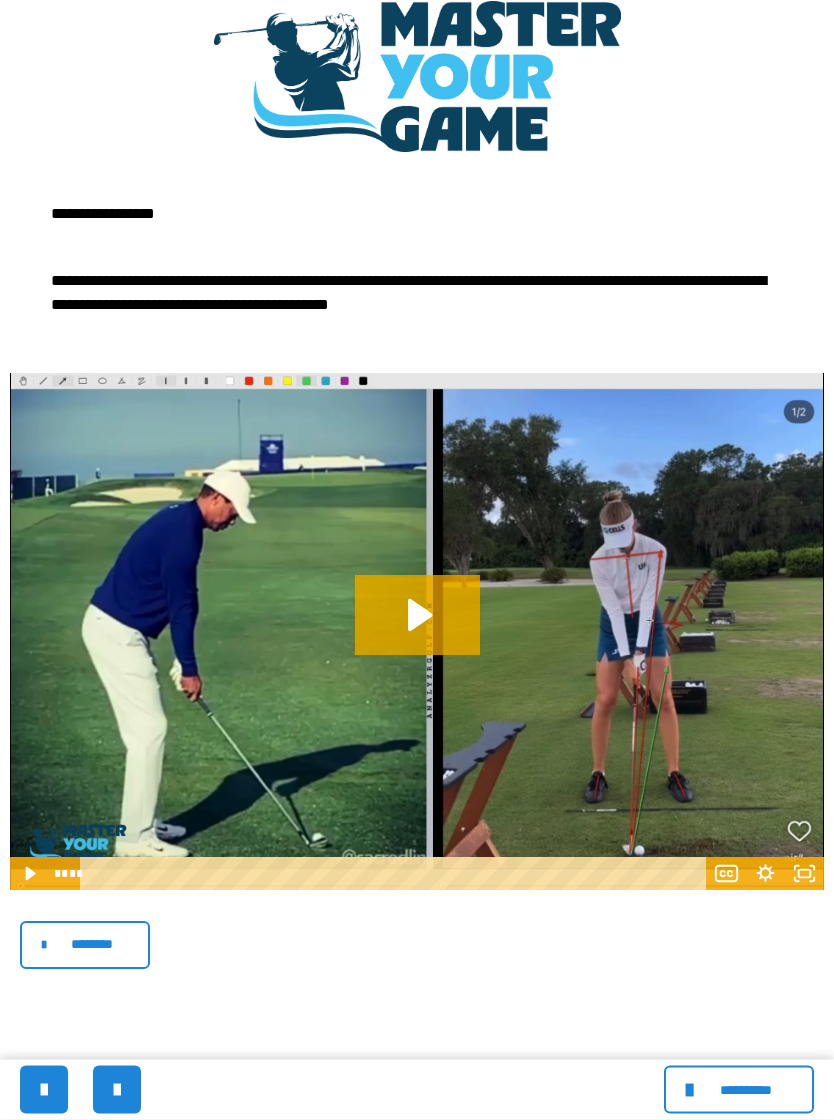 scroll, scrollTop: 392, scrollLeft: 0, axis: vertical 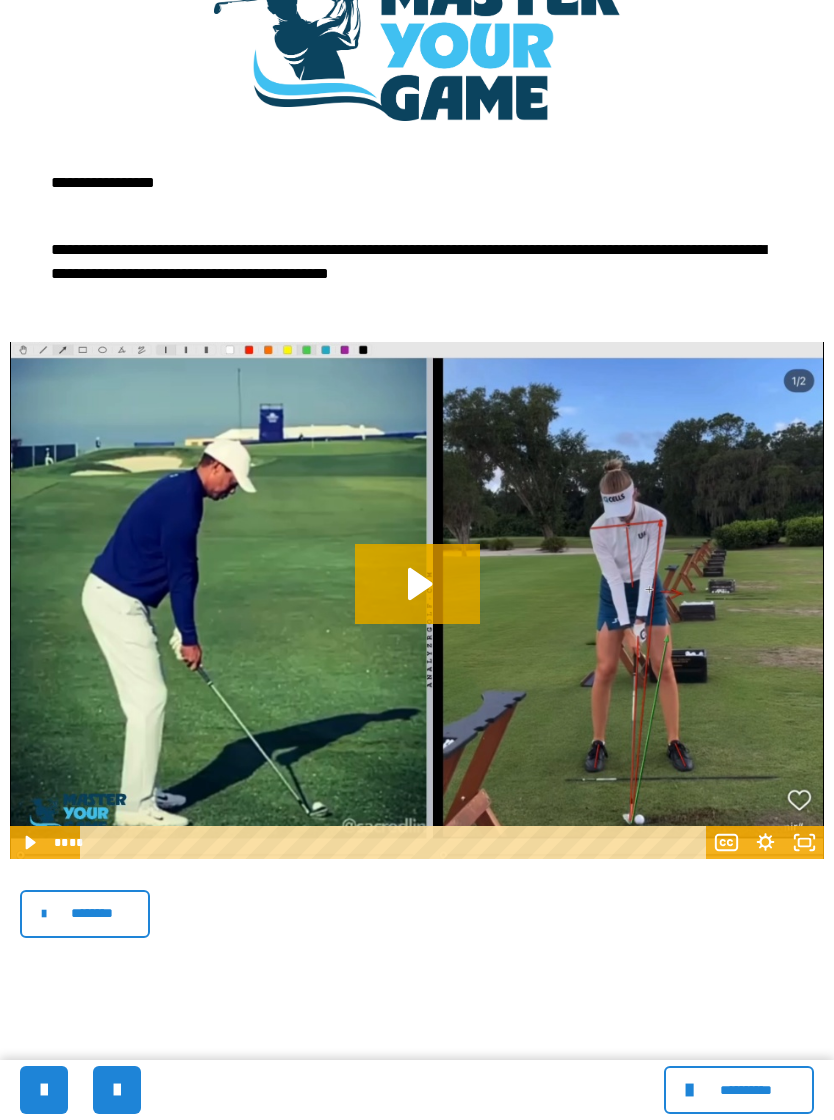 click on "********" at bounding box center (92, 913) 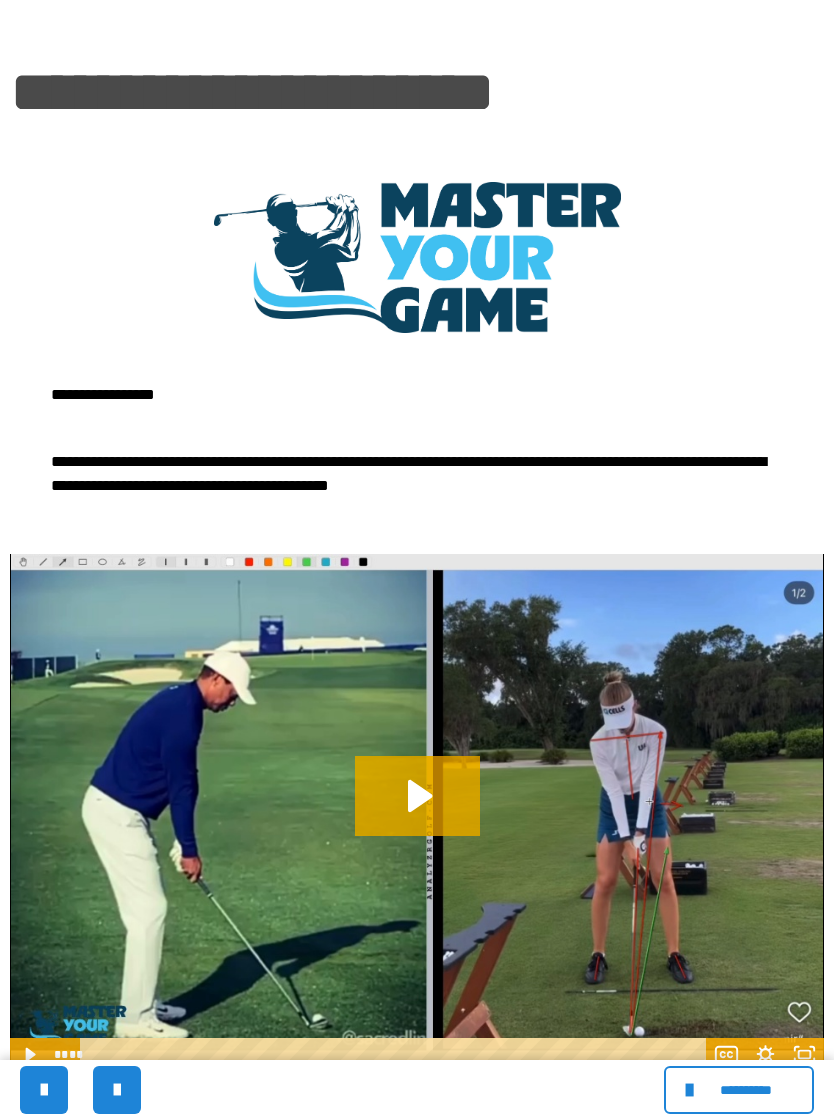 scroll, scrollTop: 0, scrollLeft: 0, axis: both 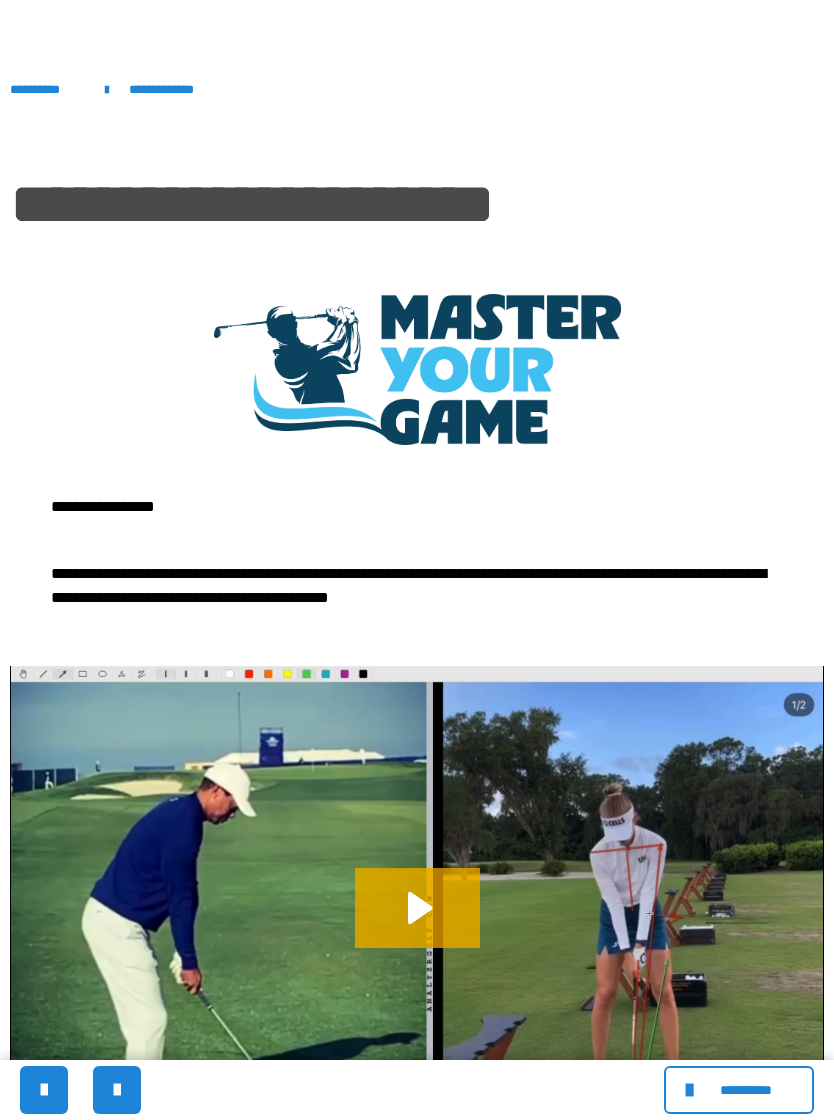 click on "**********" at bounding box center (47, 89) 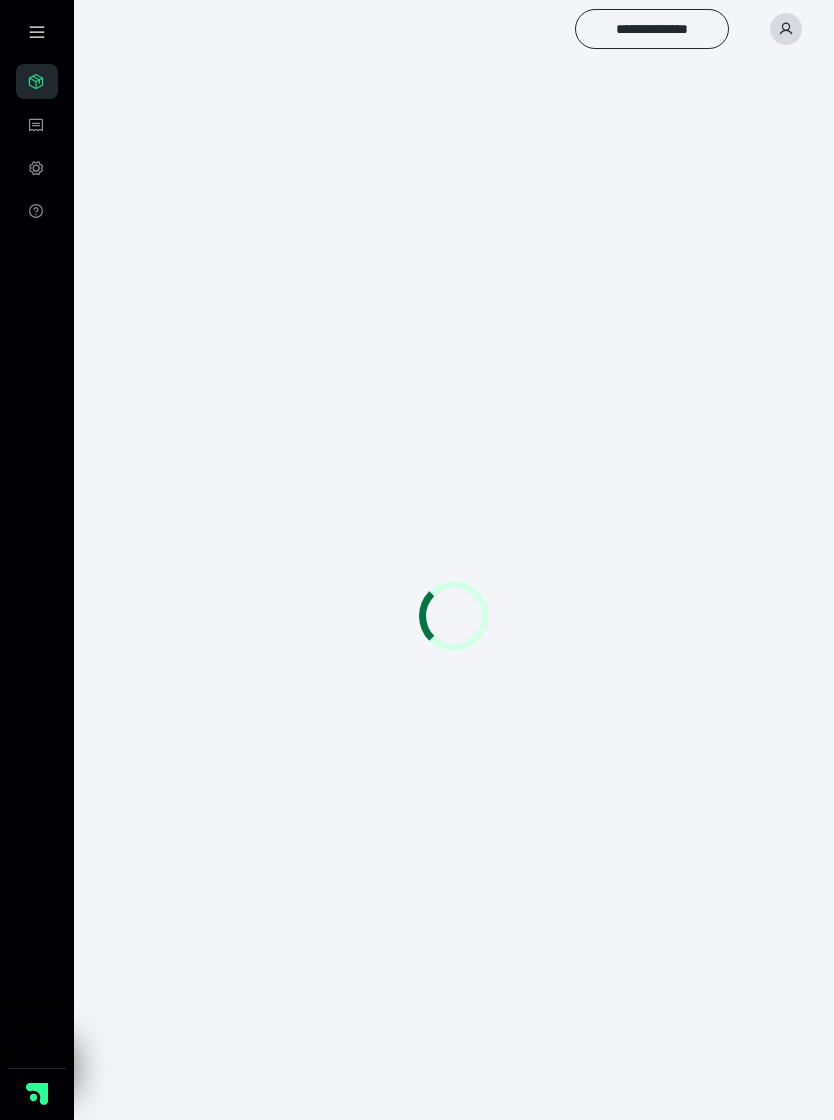 scroll, scrollTop: 0, scrollLeft: 0, axis: both 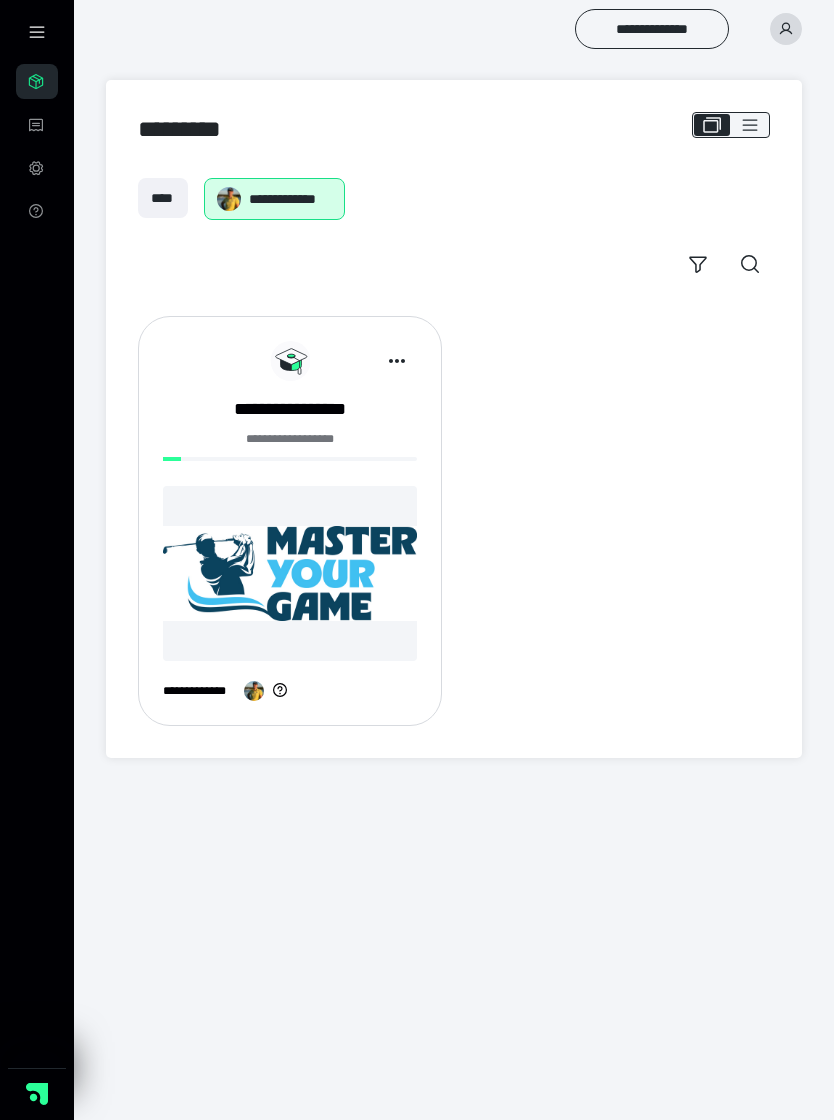 click at bounding box center (290, 573) 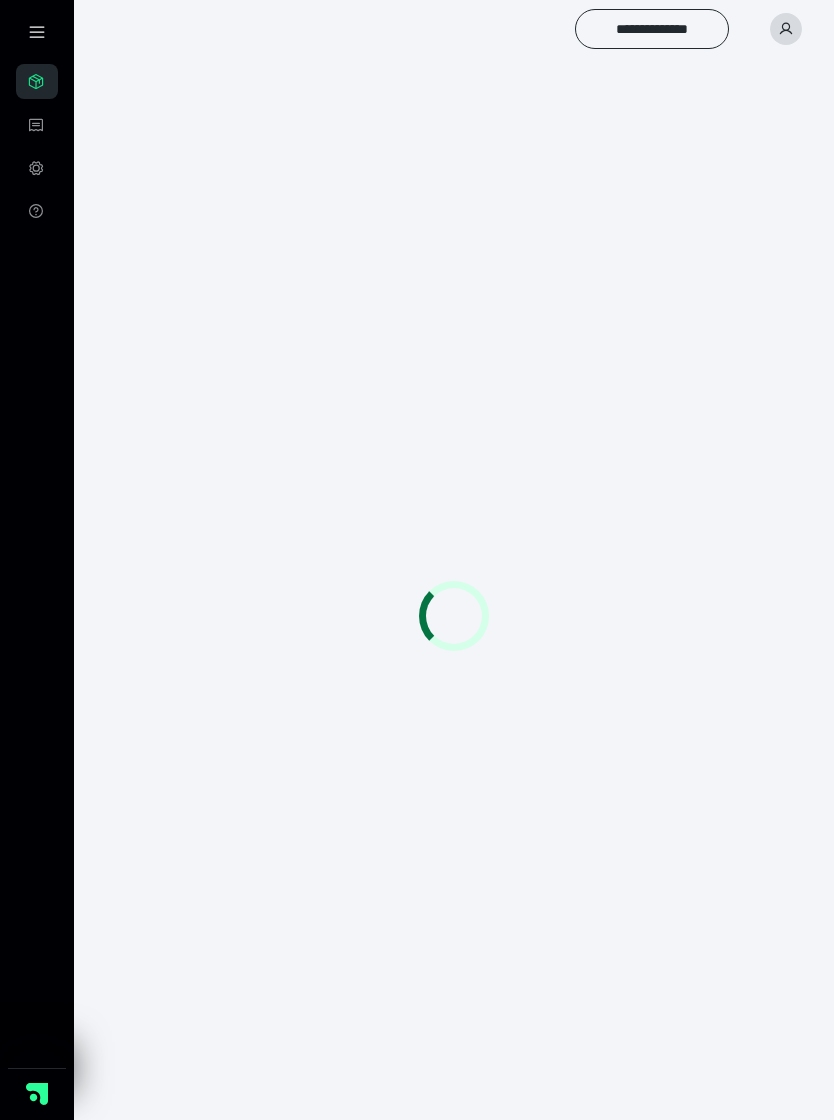 scroll, scrollTop: 0, scrollLeft: 0, axis: both 